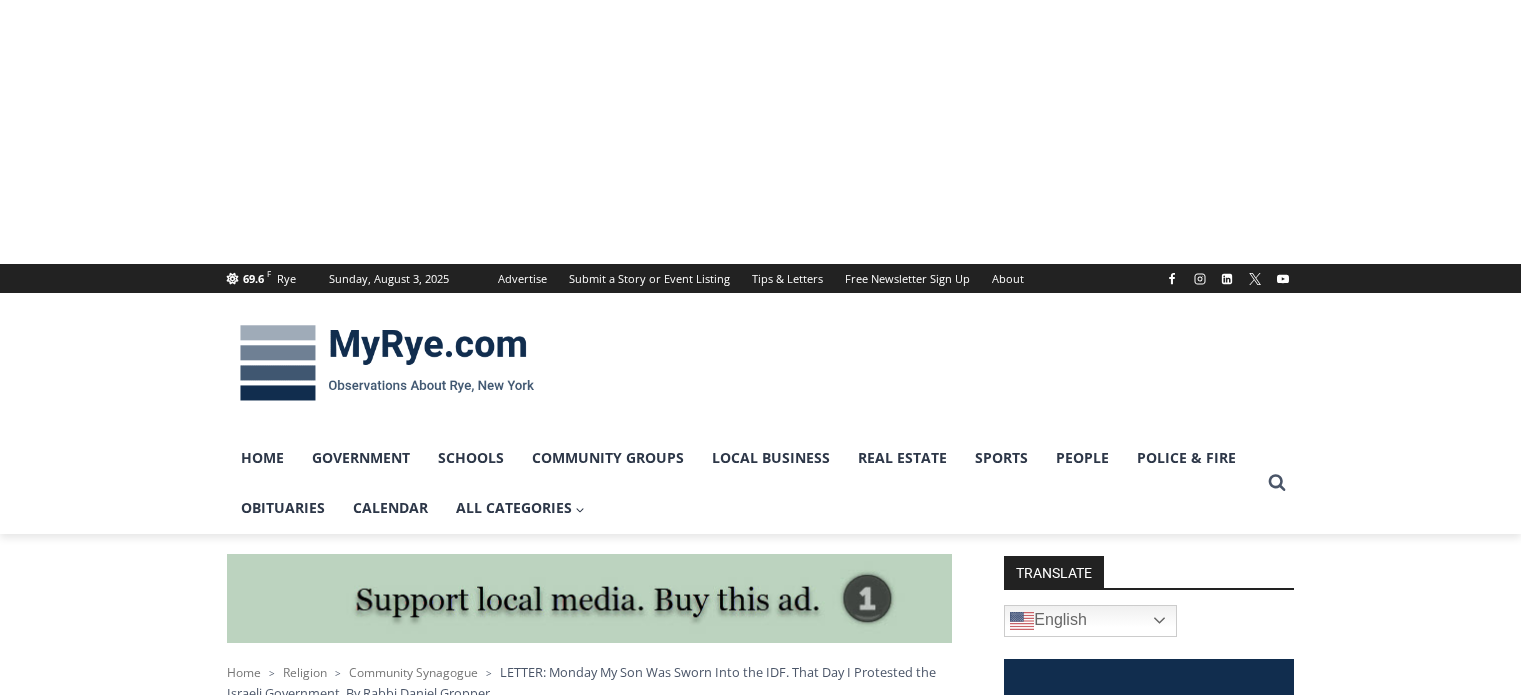scroll, scrollTop: 489, scrollLeft: 0, axis: vertical 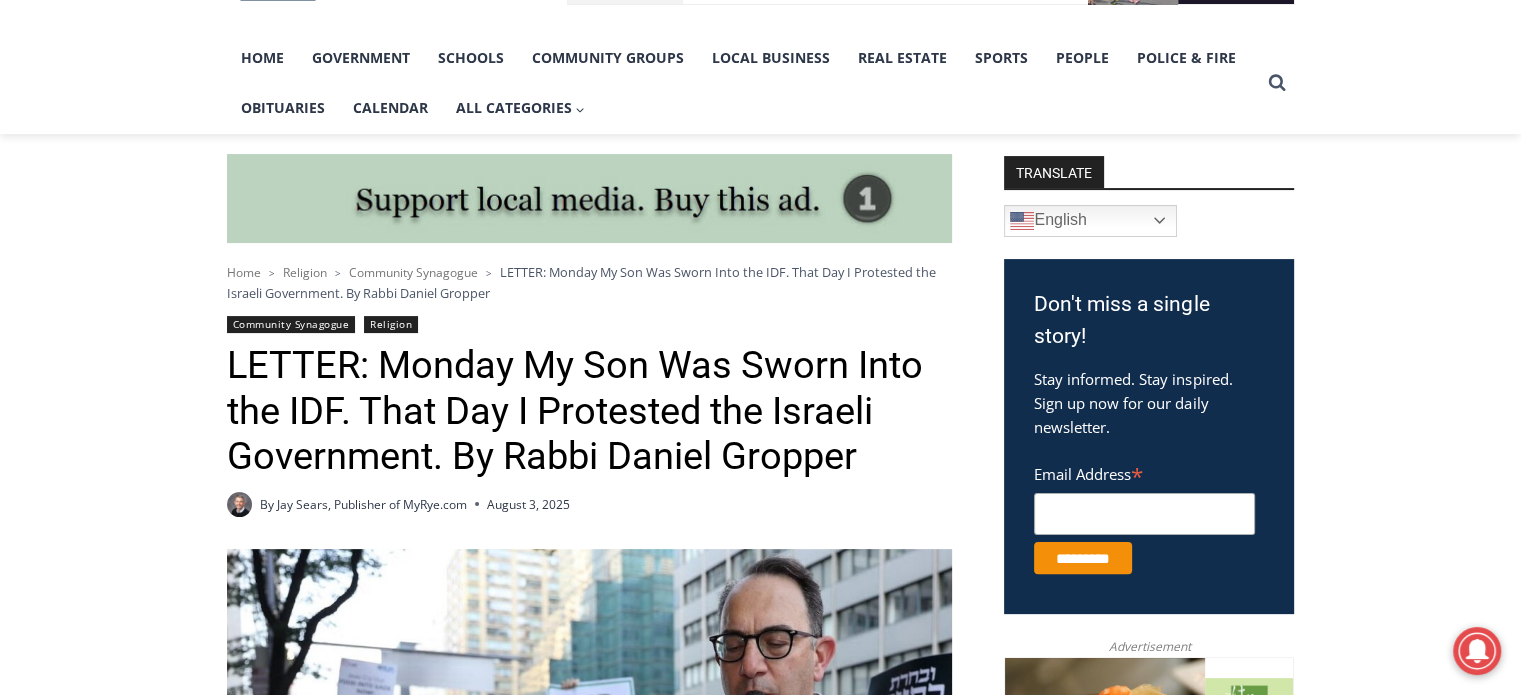 click on "Community Synagogue" at bounding box center (291, 324) 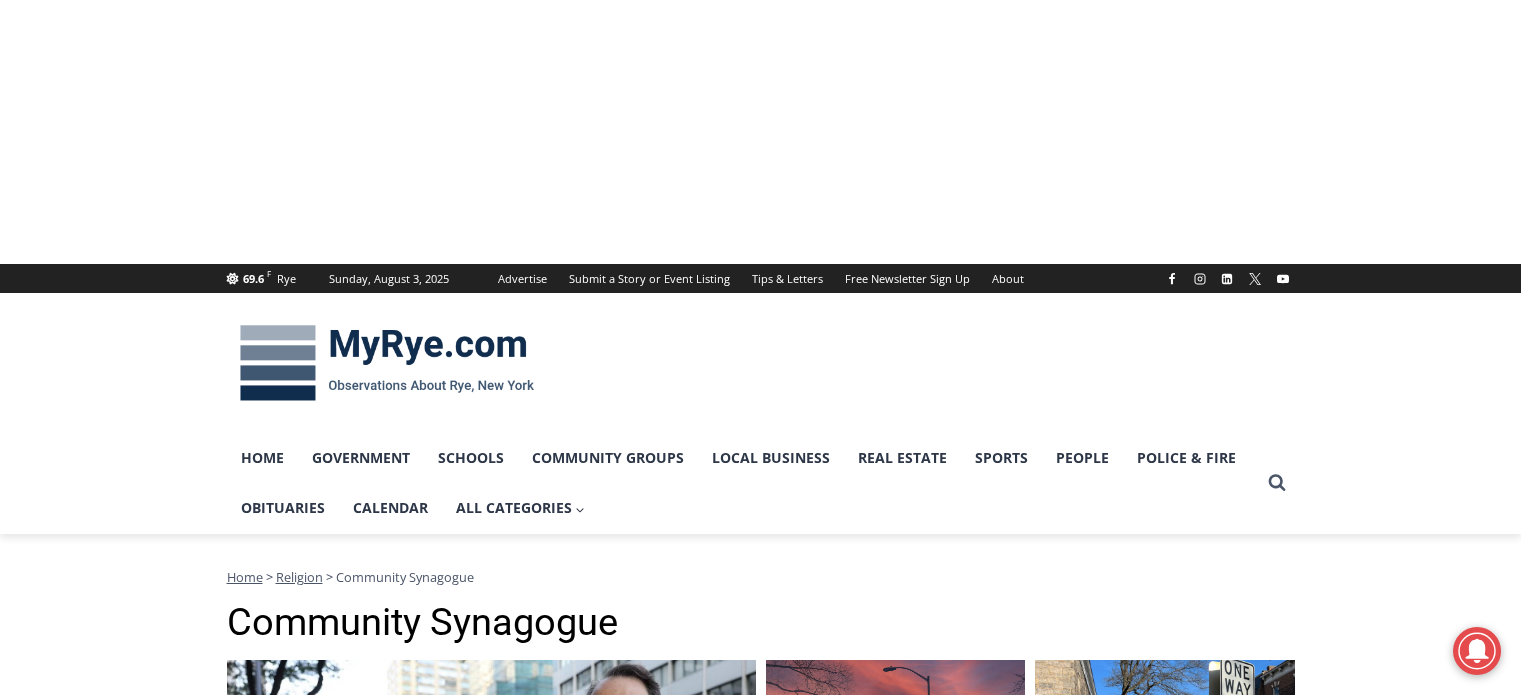 scroll, scrollTop: 0, scrollLeft: 0, axis: both 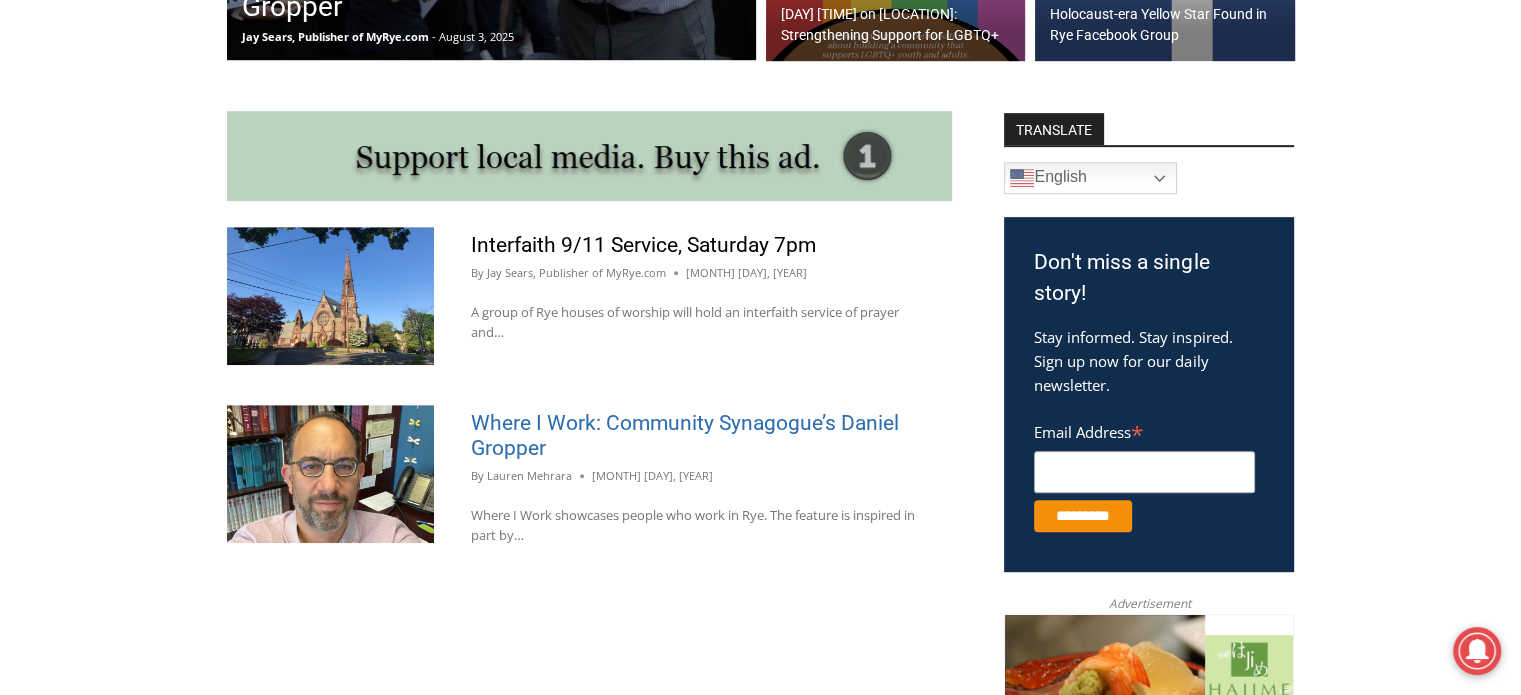 click on "Where I Work: Community Synagogue’s Daniel Gropper" at bounding box center (685, 435) 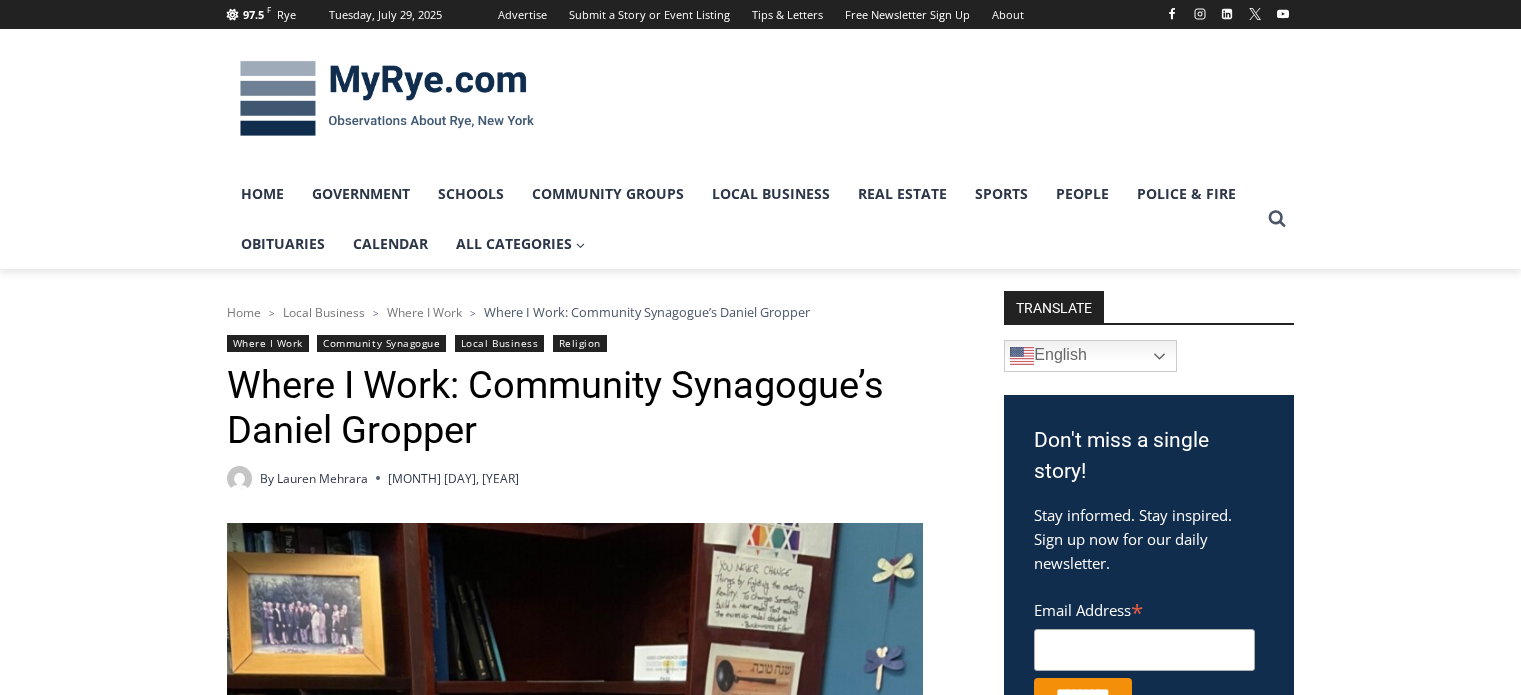 scroll, scrollTop: 0, scrollLeft: 0, axis: both 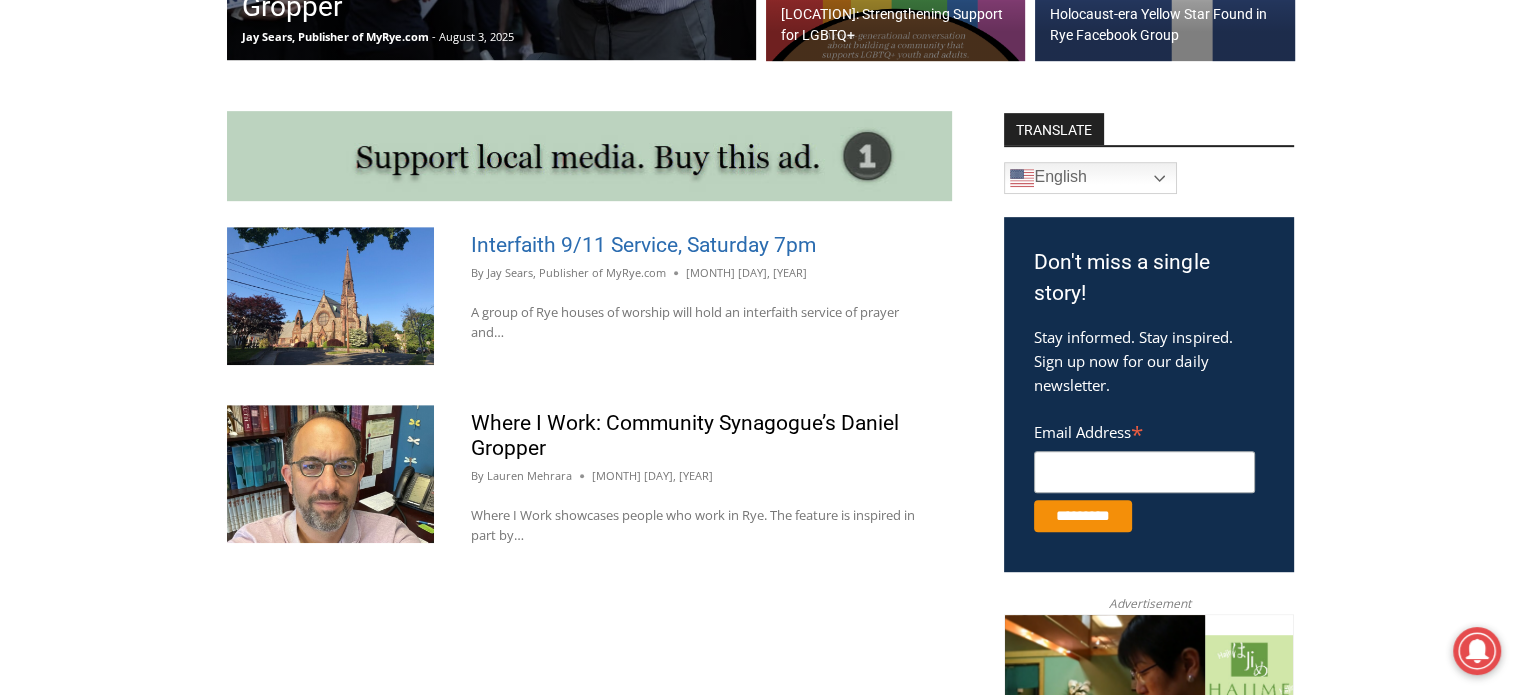 click on "Interfaith 9/11 Service, Saturday 7pm" at bounding box center (643, 245) 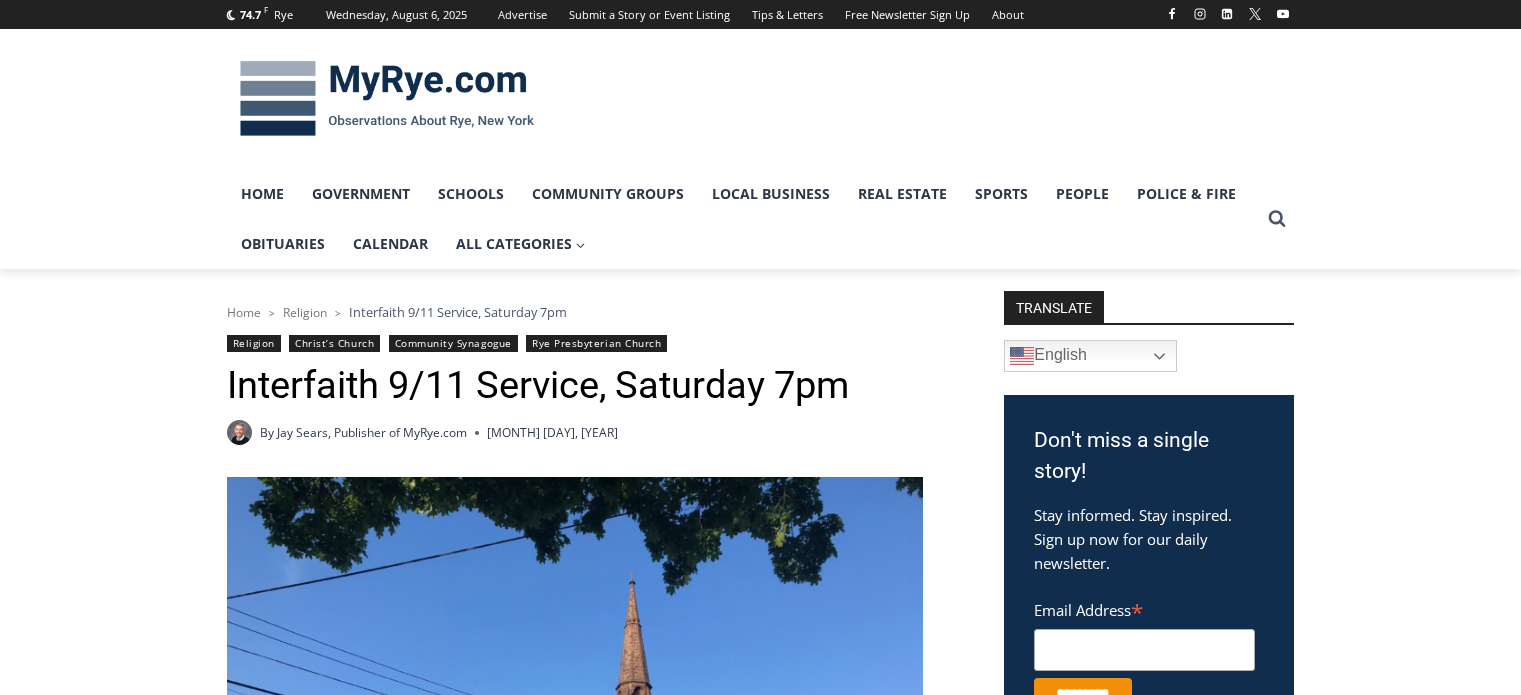 scroll, scrollTop: 0, scrollLeft: 0, axis: both 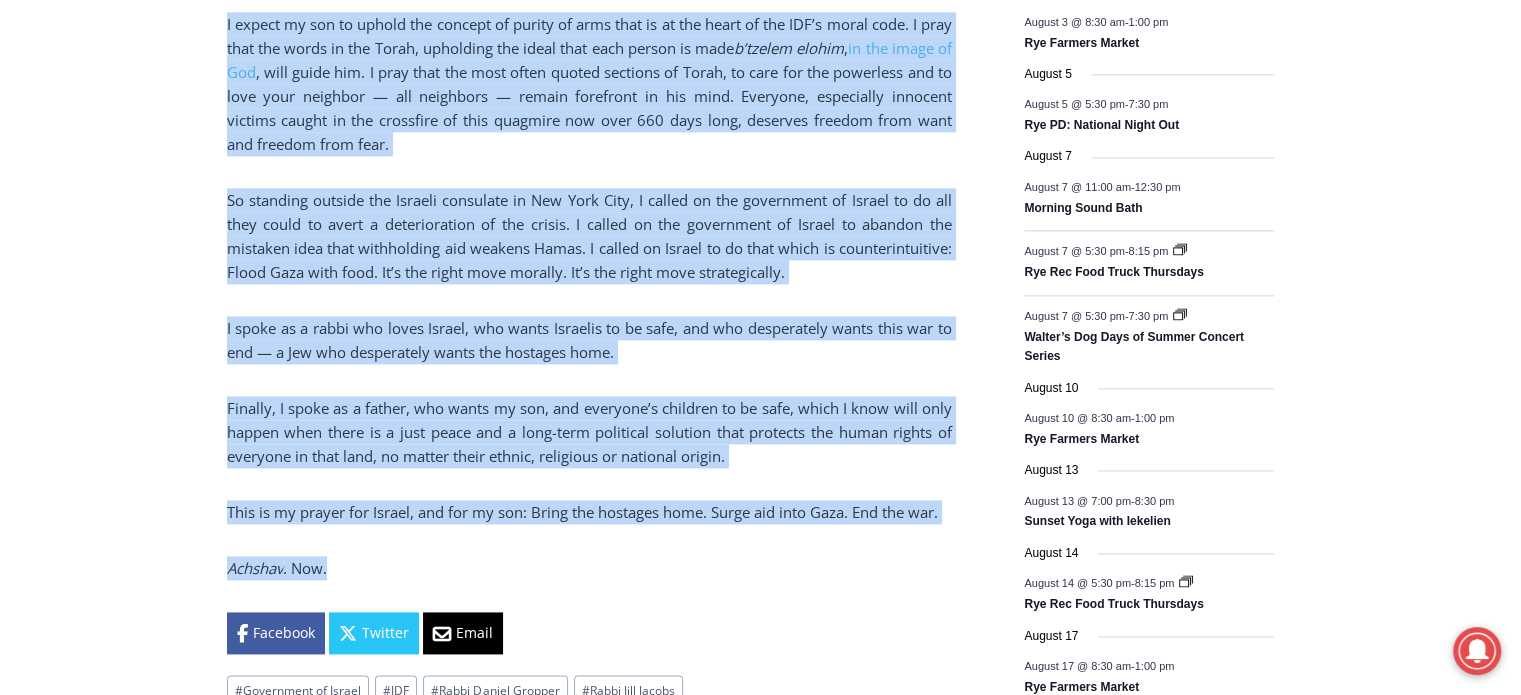 drag, startPoint x: 227, startPoint y: 335, endPoint x: 501, endPoint y: 528, distance: 335.14923 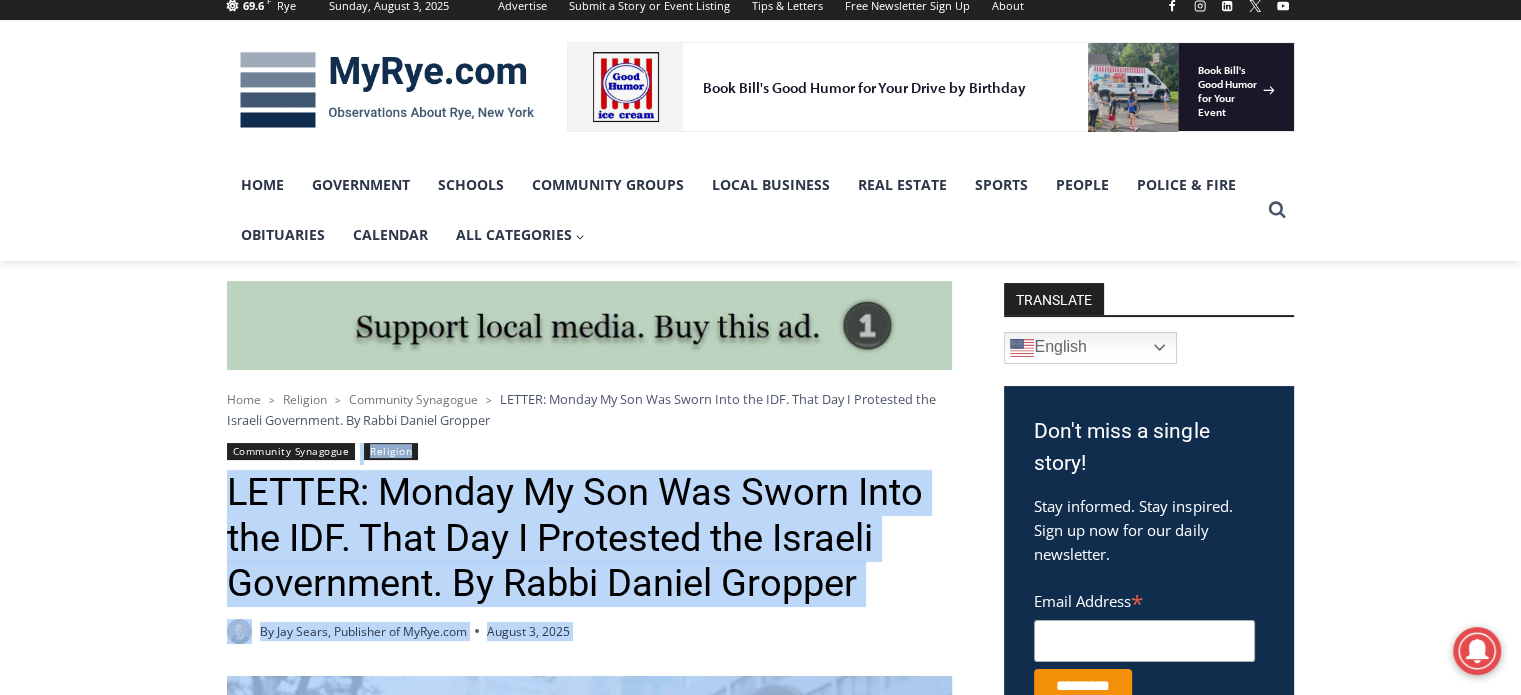 scroll, scrollTop: 28, scrollLeft: 0, axis: vertical 